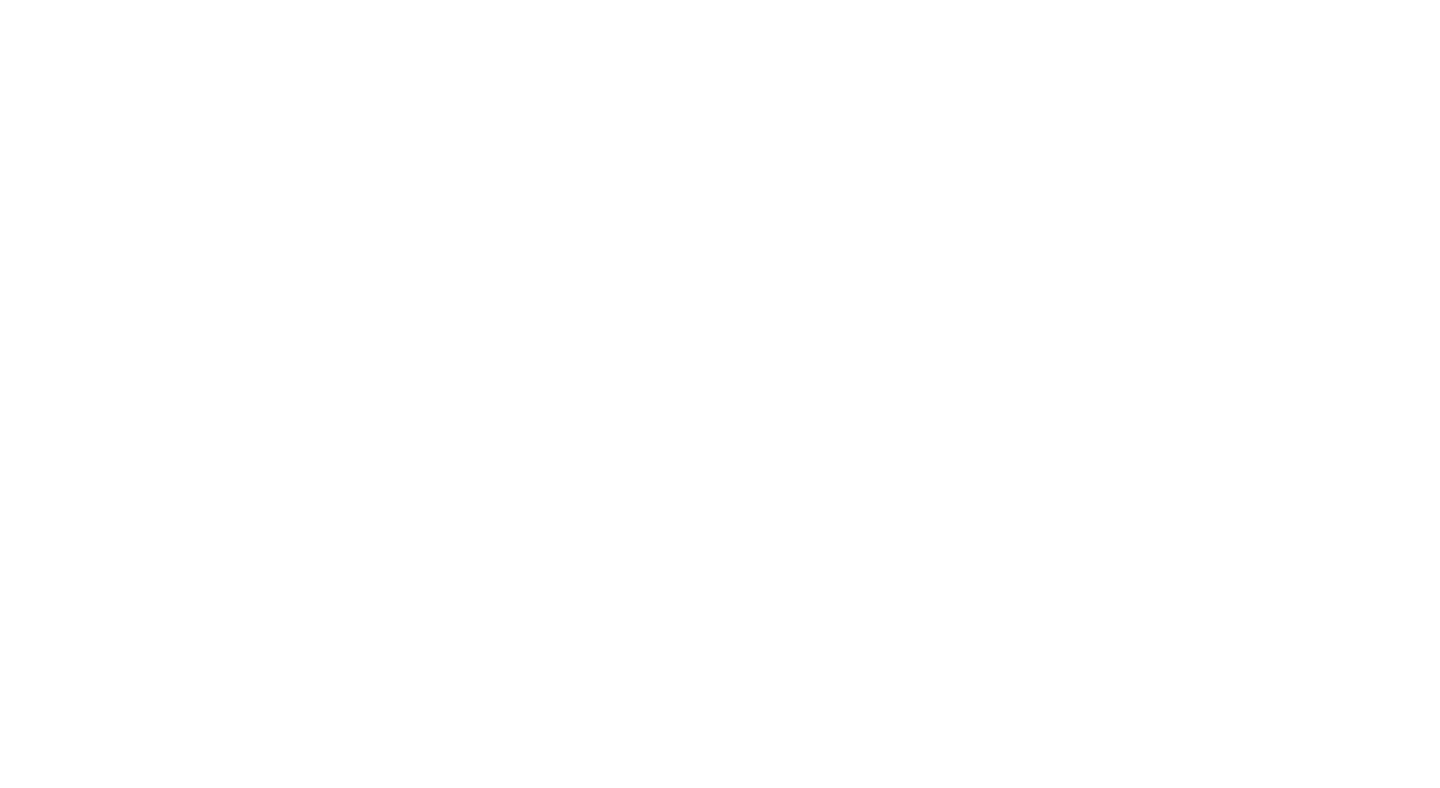 scroll, scrollTop: 0, scrollLeft: 0, axis: both 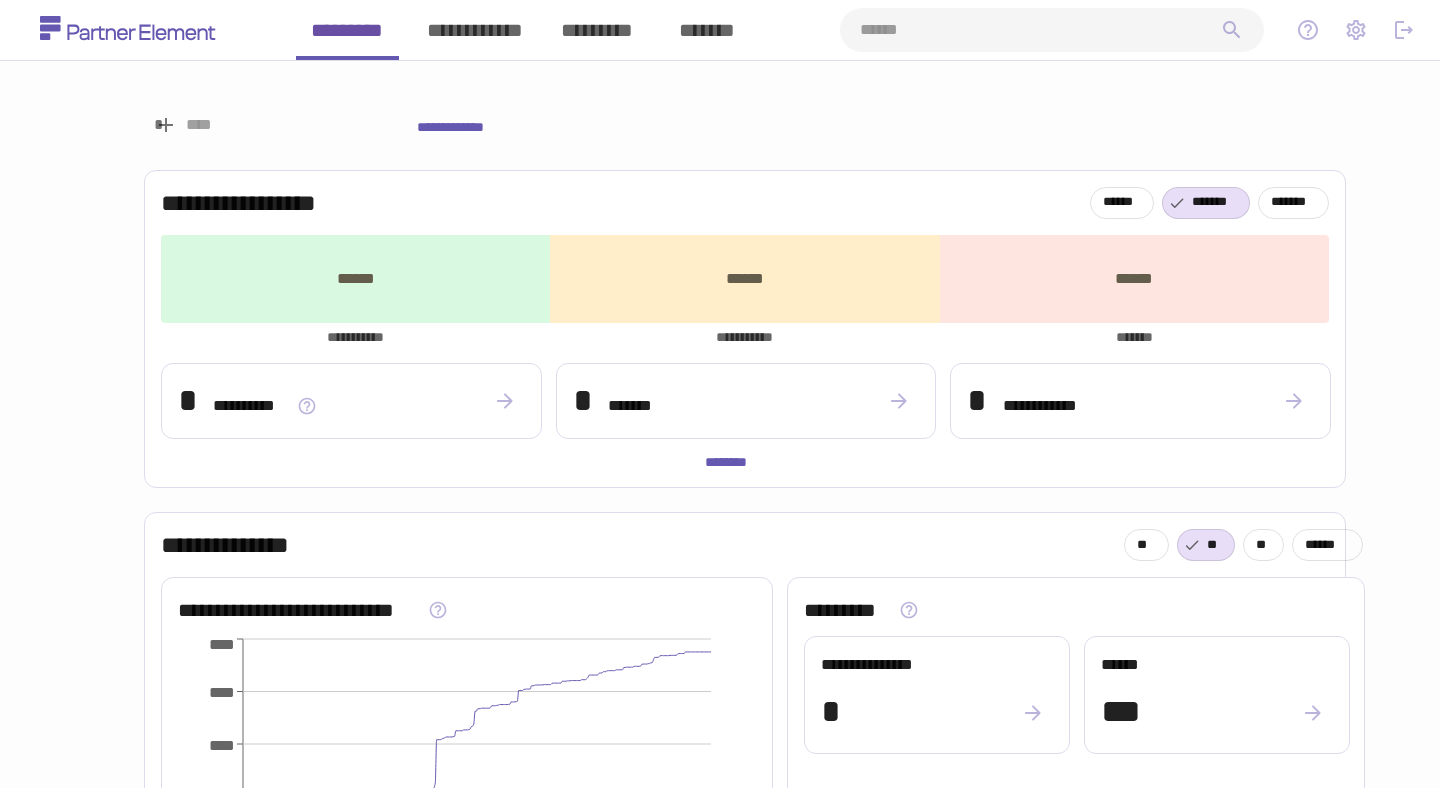click on "*********" at bounding box center [597, 30] 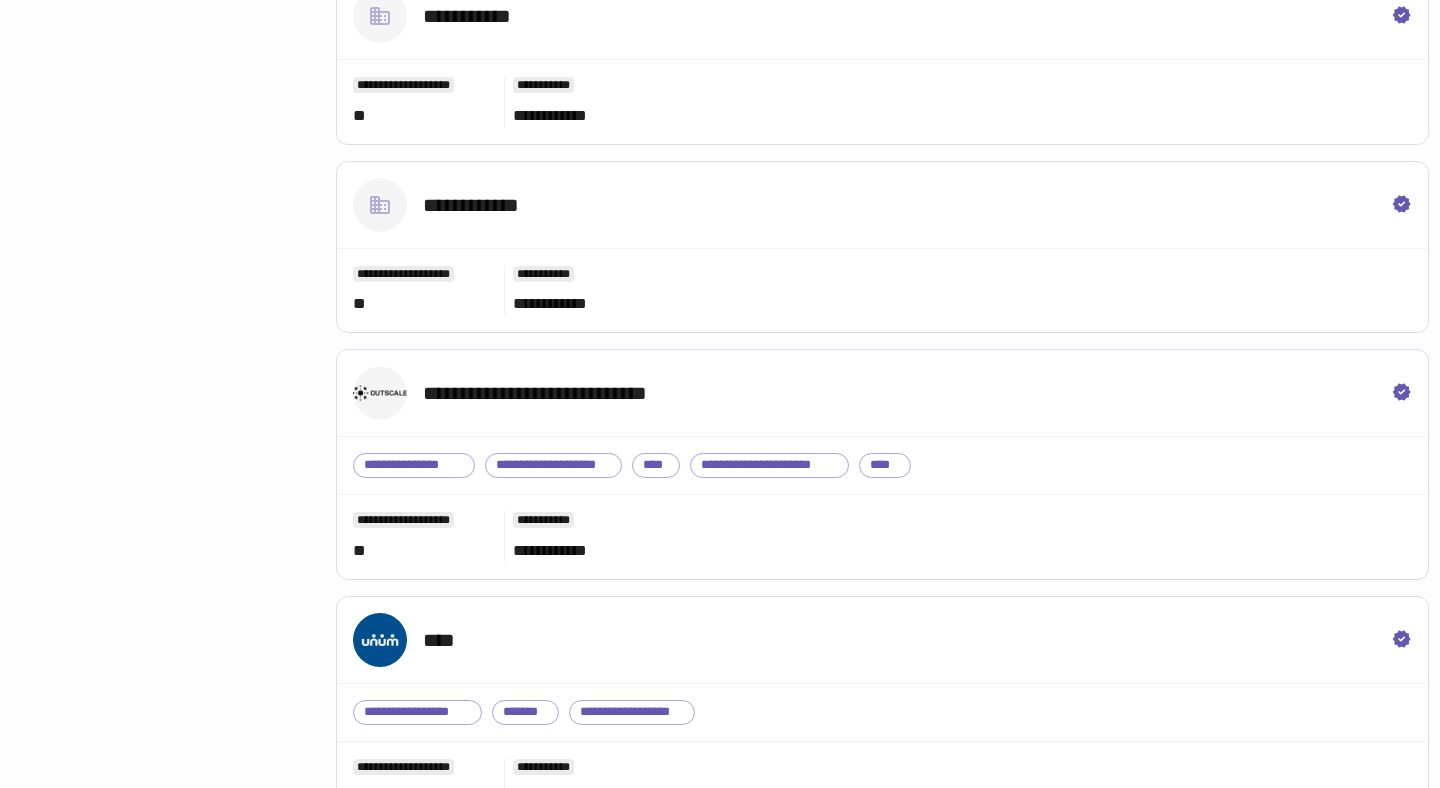 scroll, scrollTop: 3880, scrollLeft: 0, axis: vertical 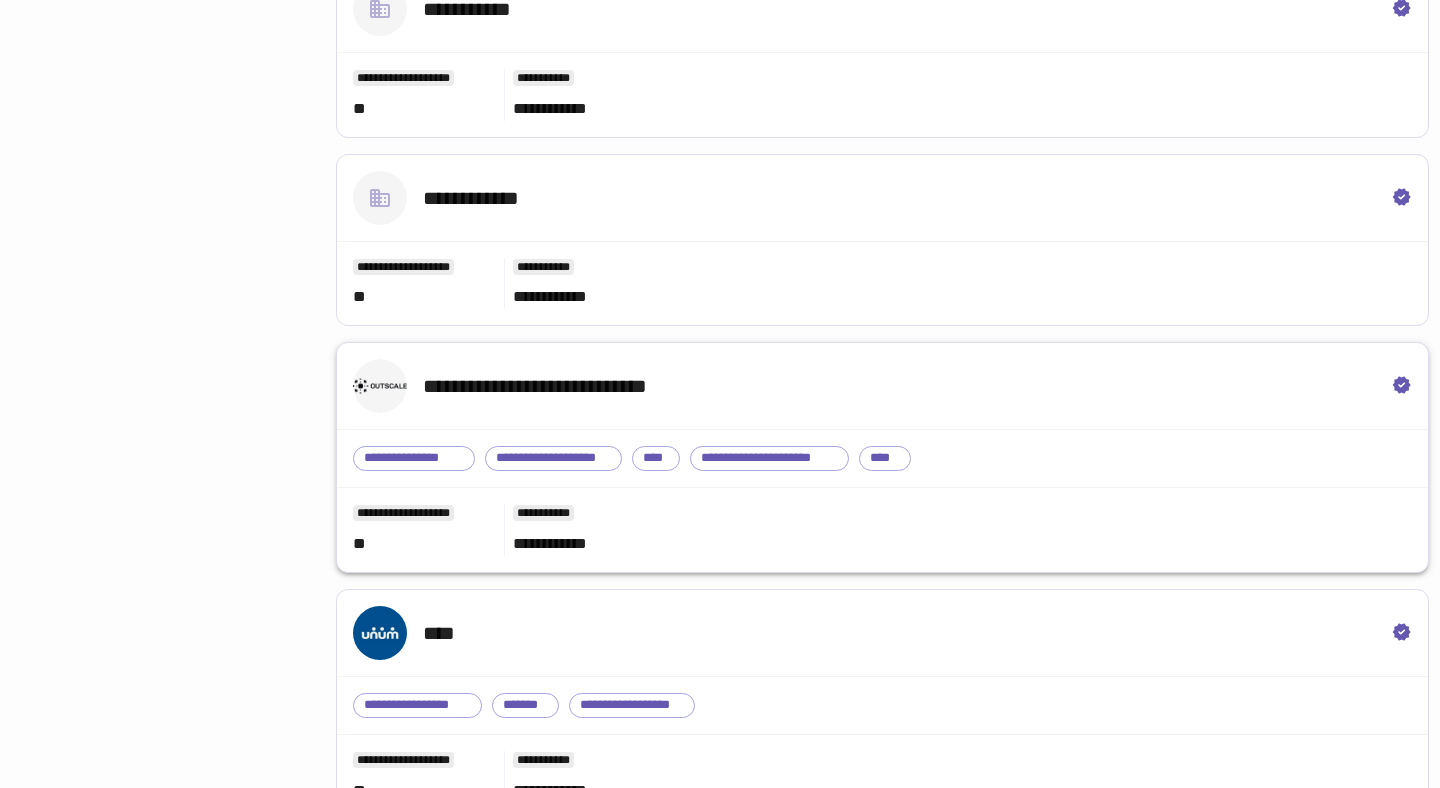 click on "**********" at bounding box center [882, 386] 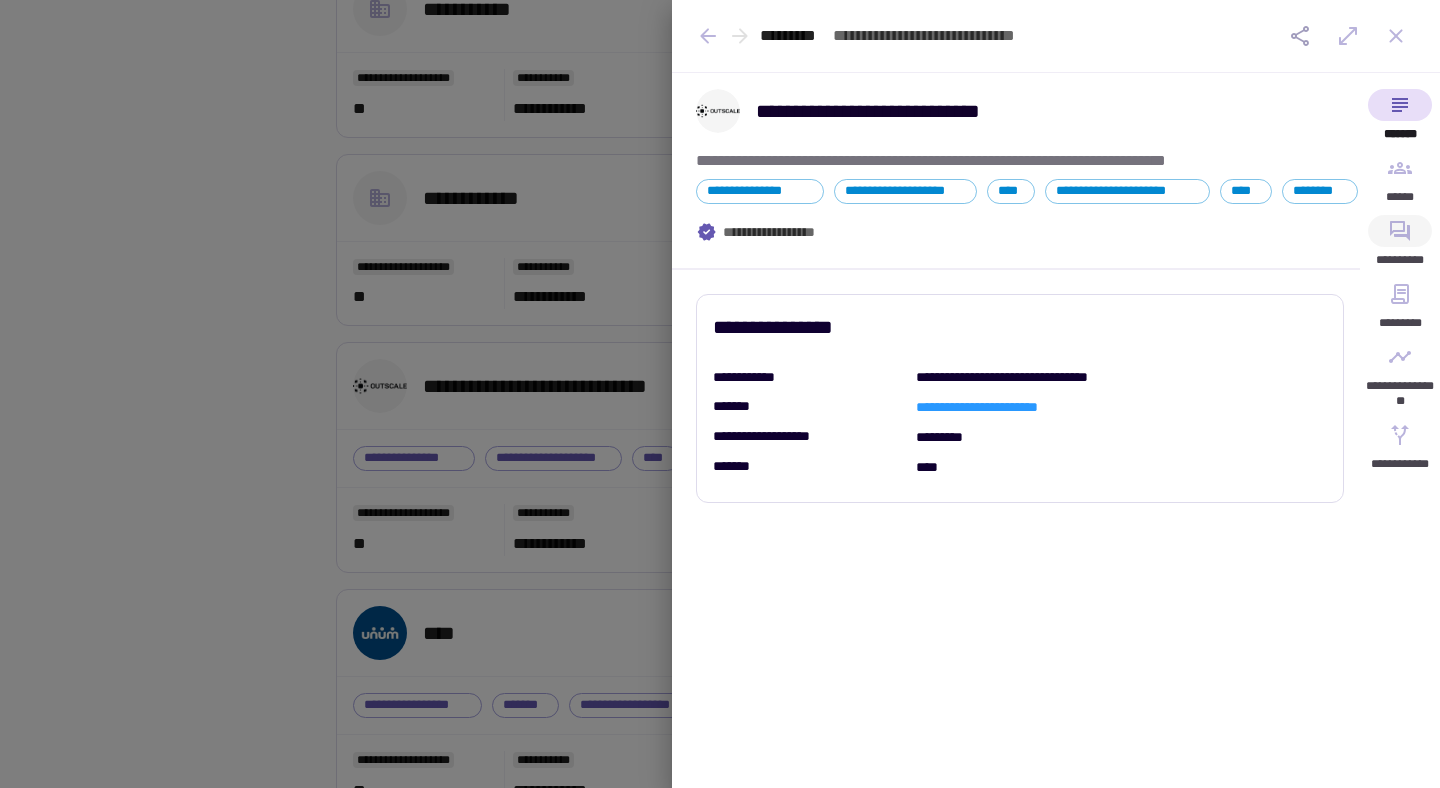 click 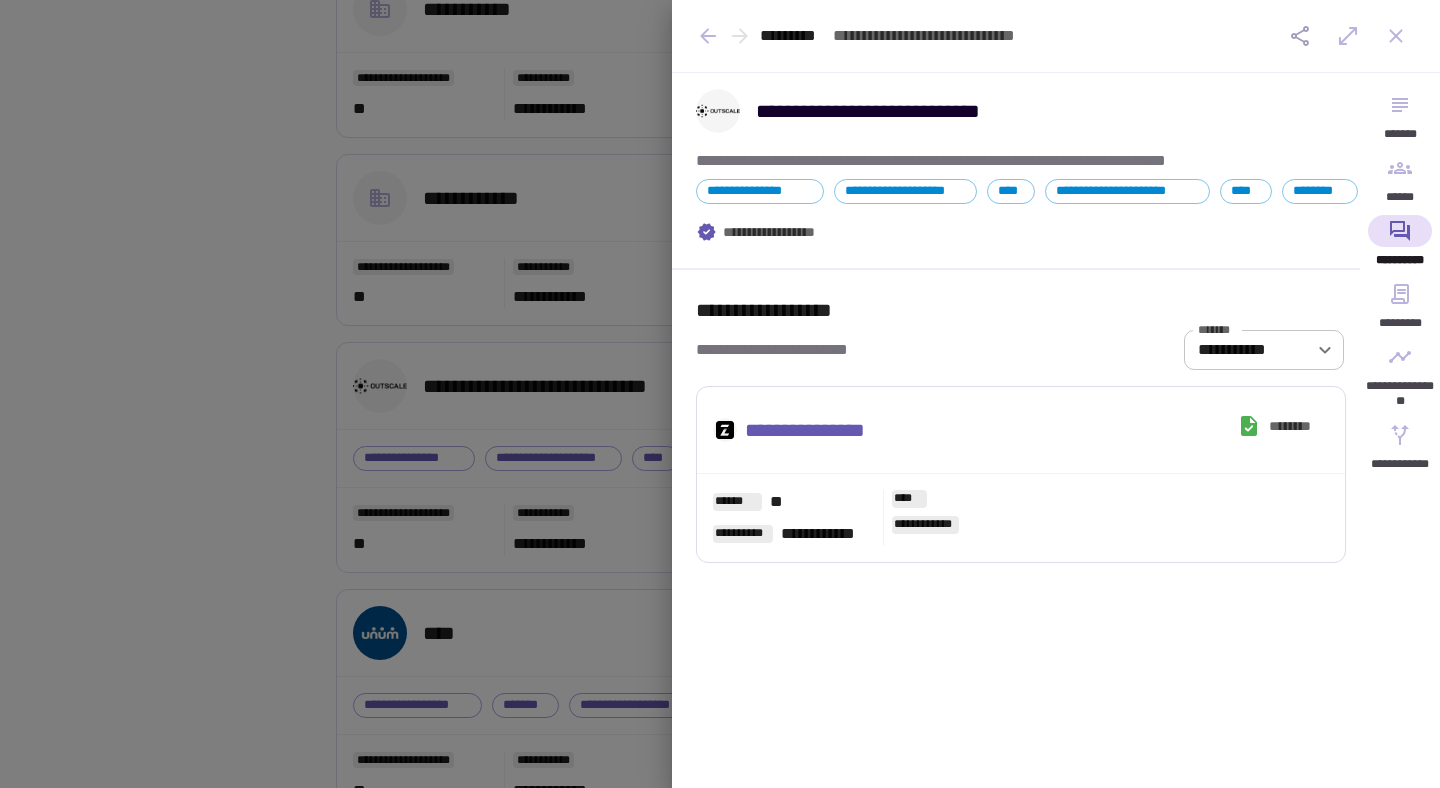 click at bounding box center (720, 394) 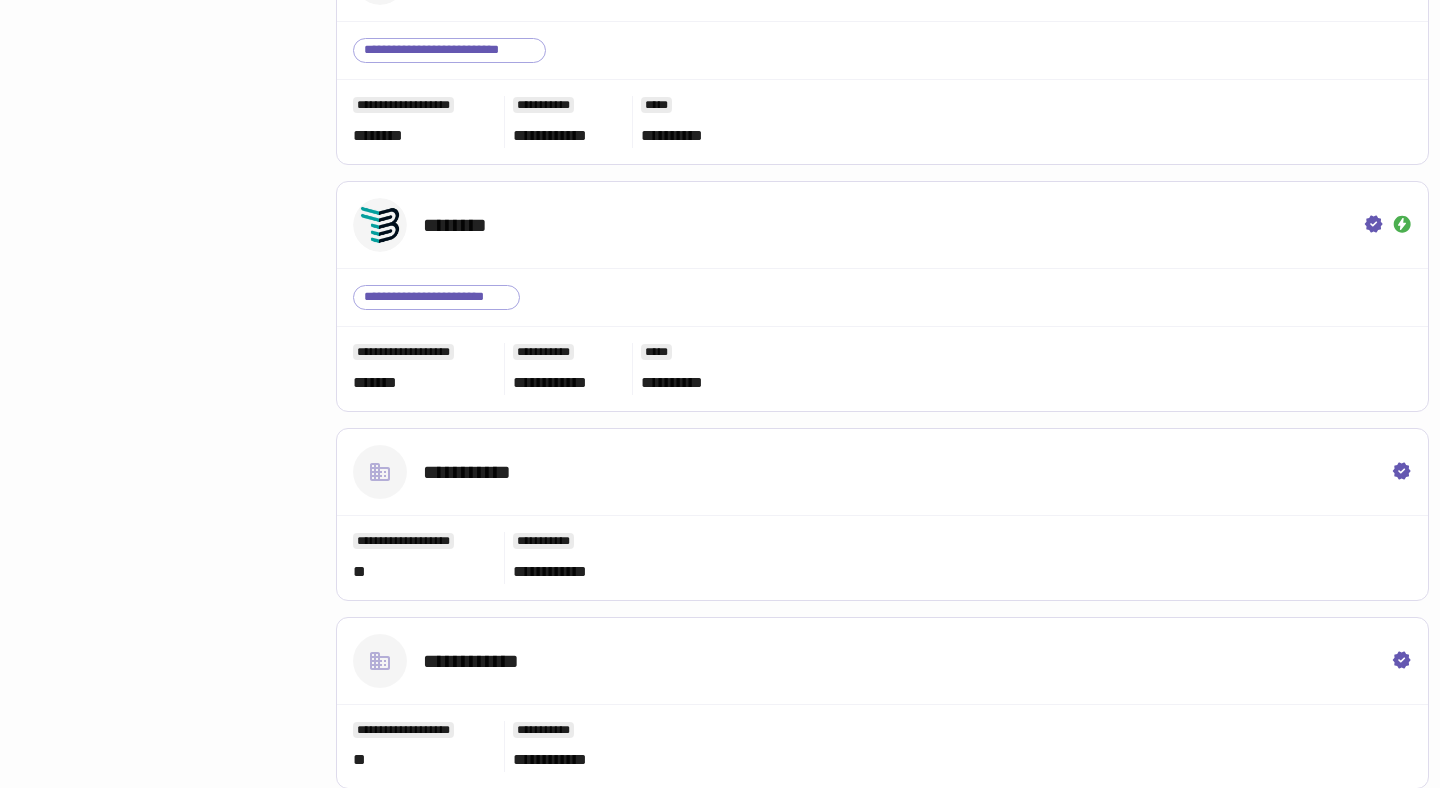 scroll, scrollTop: 3409, scrollLeft: 0, axis: vertical 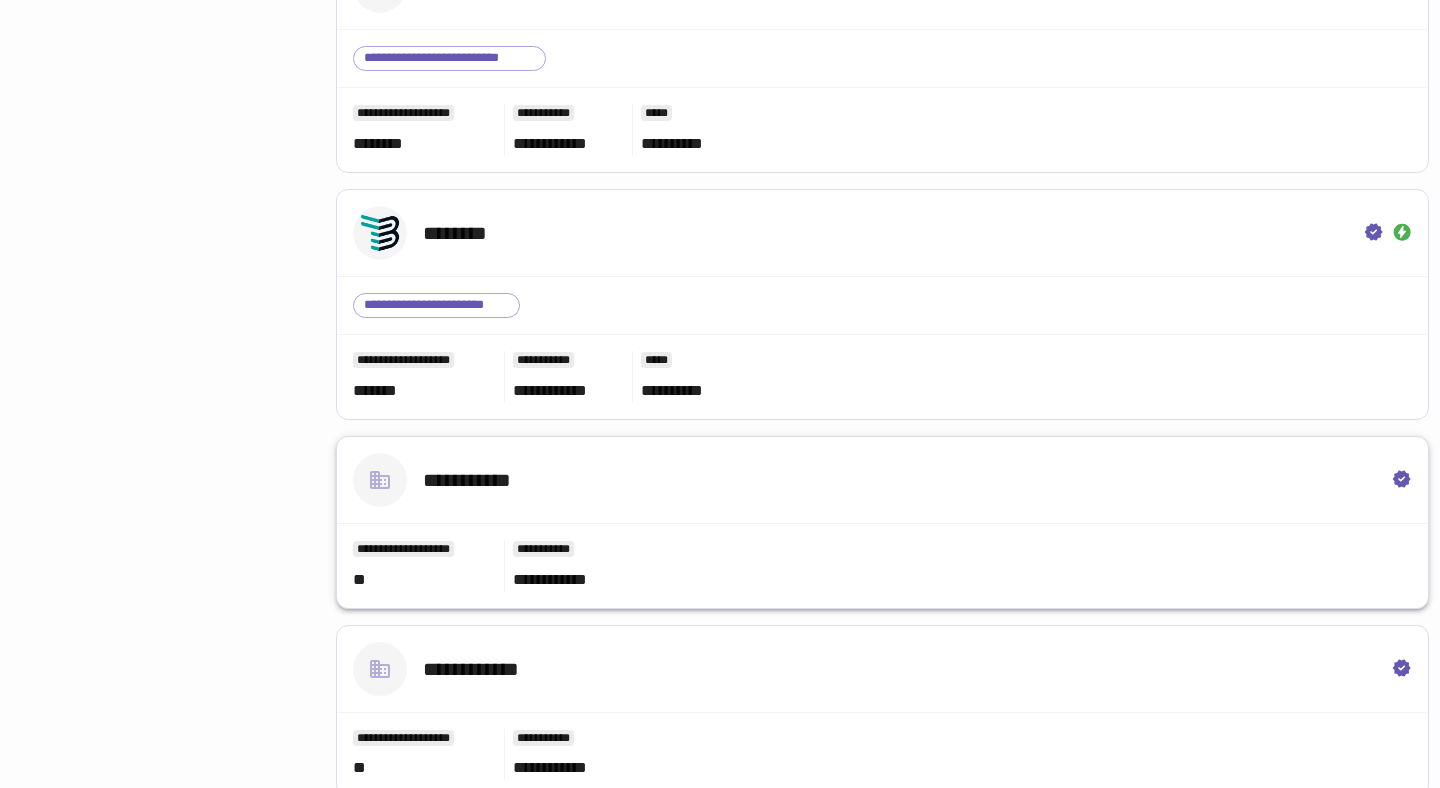 click on "**********" at bounding box center (882, 480) 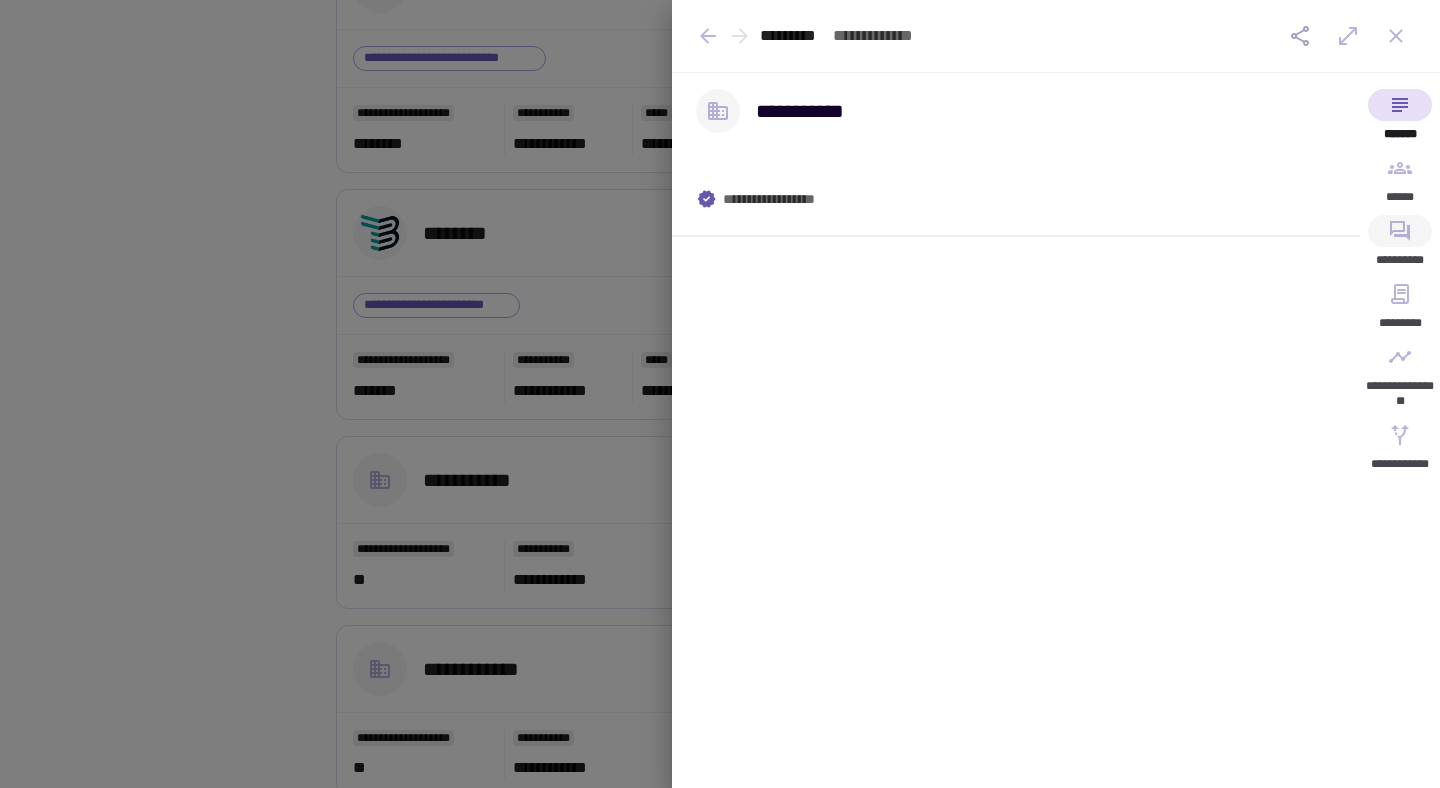 click 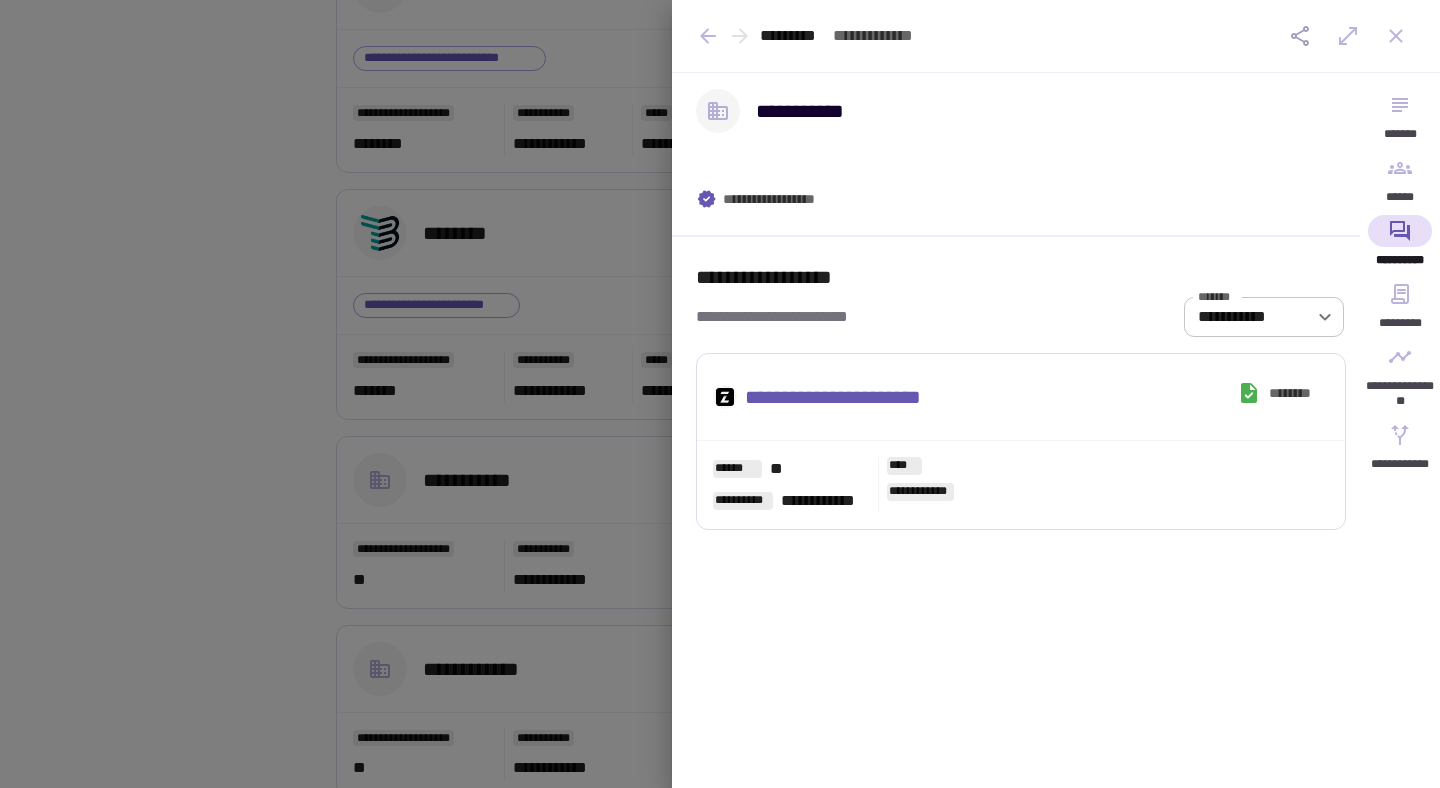 click at bounding box center [720, 394] 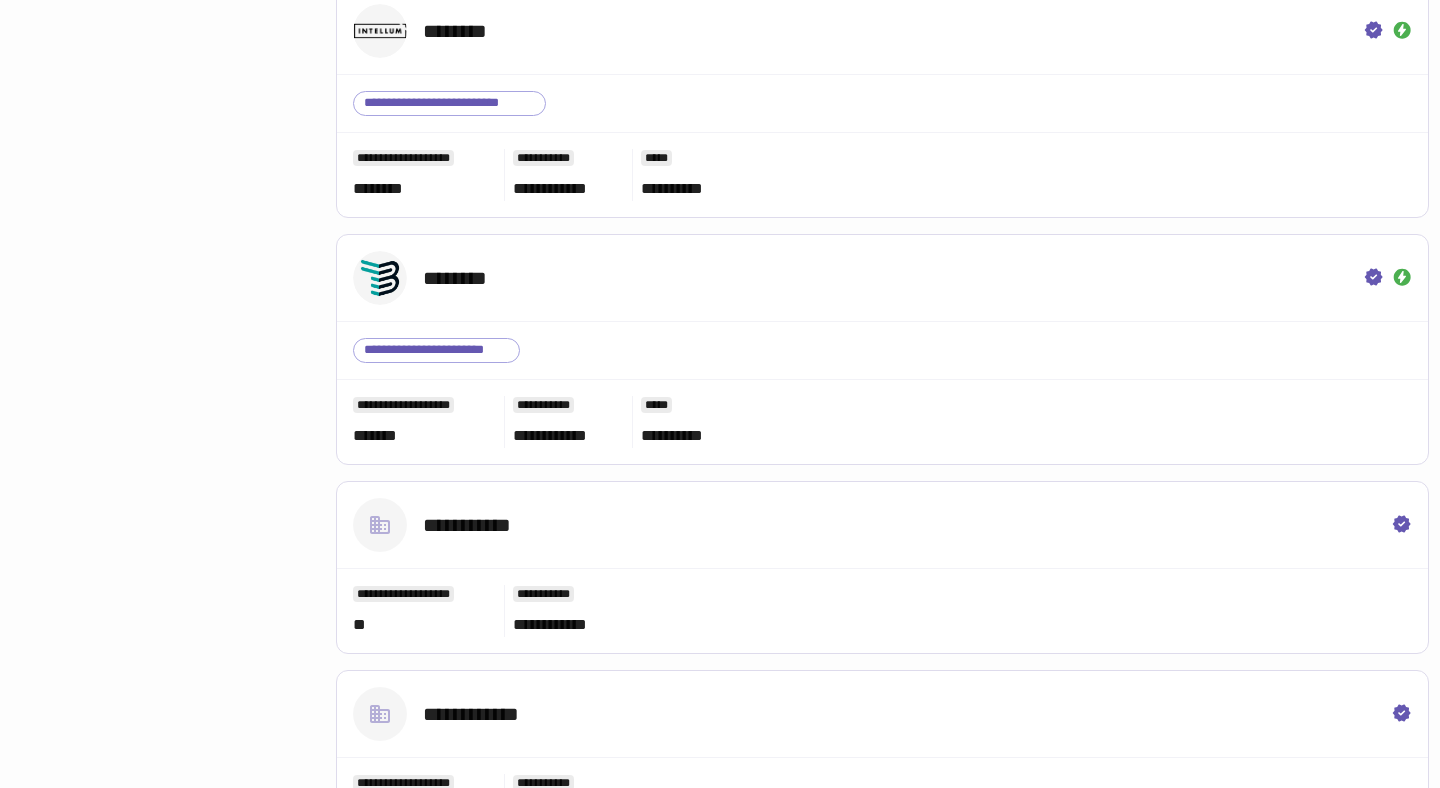 scroll, scrollTop: 3322, scrollLeft: 0, axis: vertical 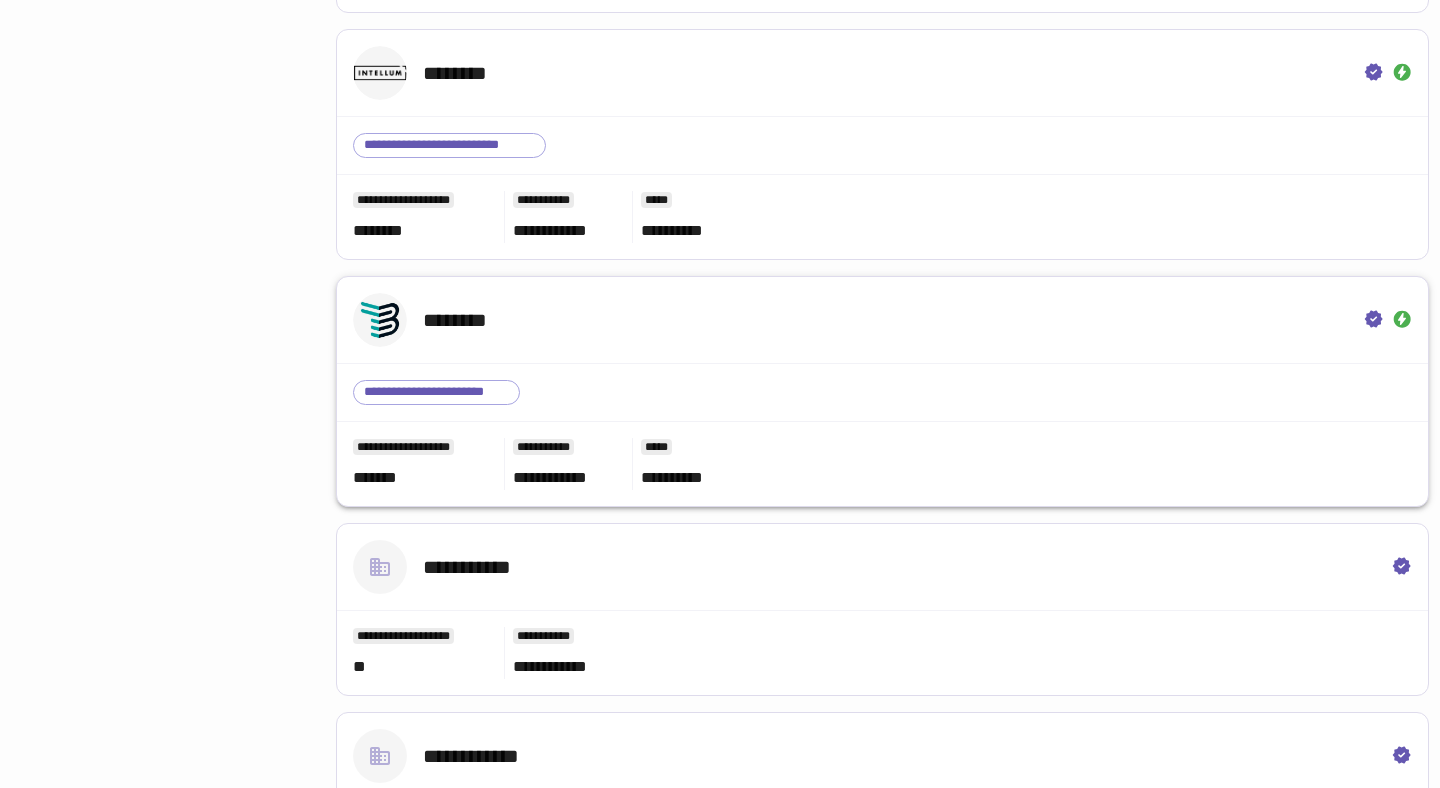 click on "********" at bounding box center [882, 320] 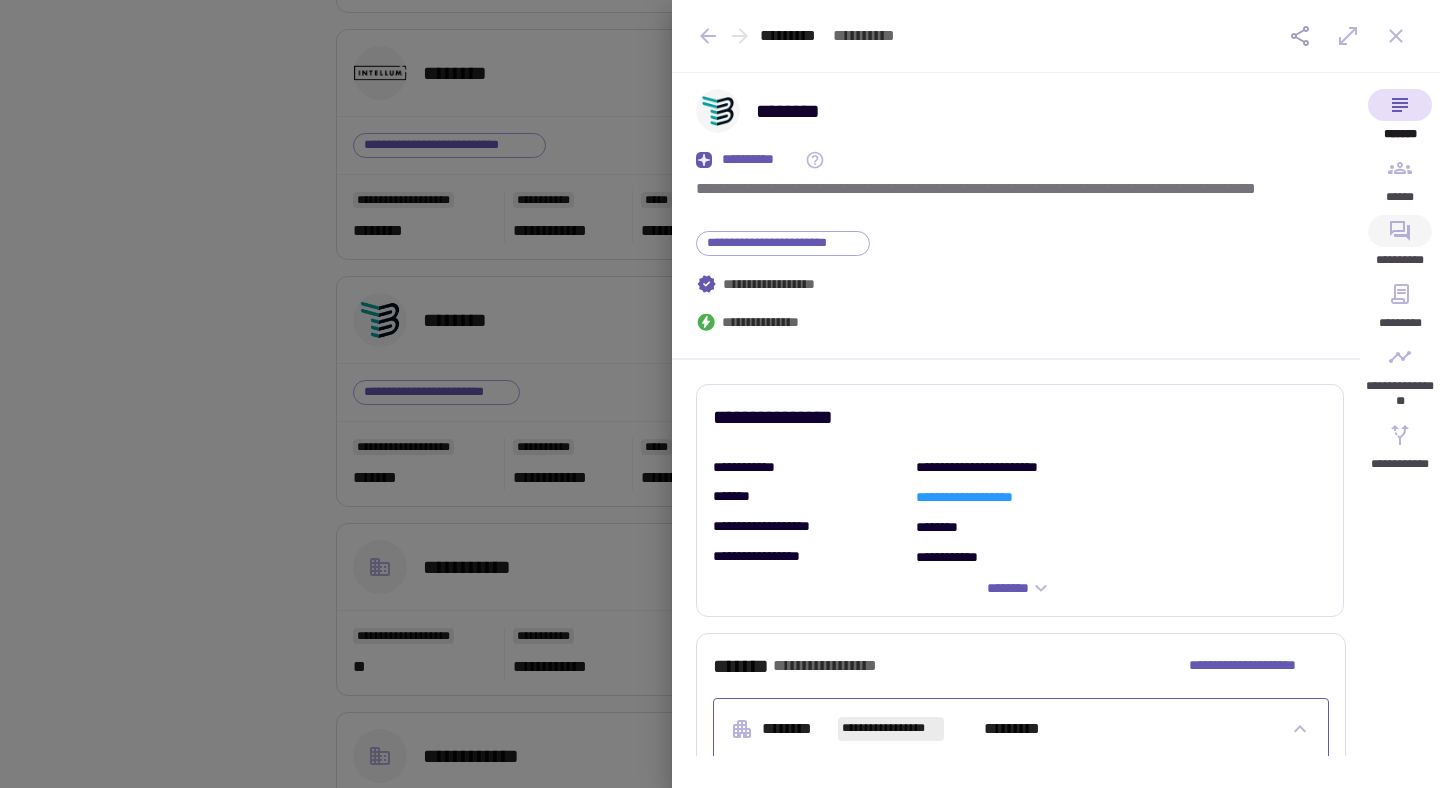 click 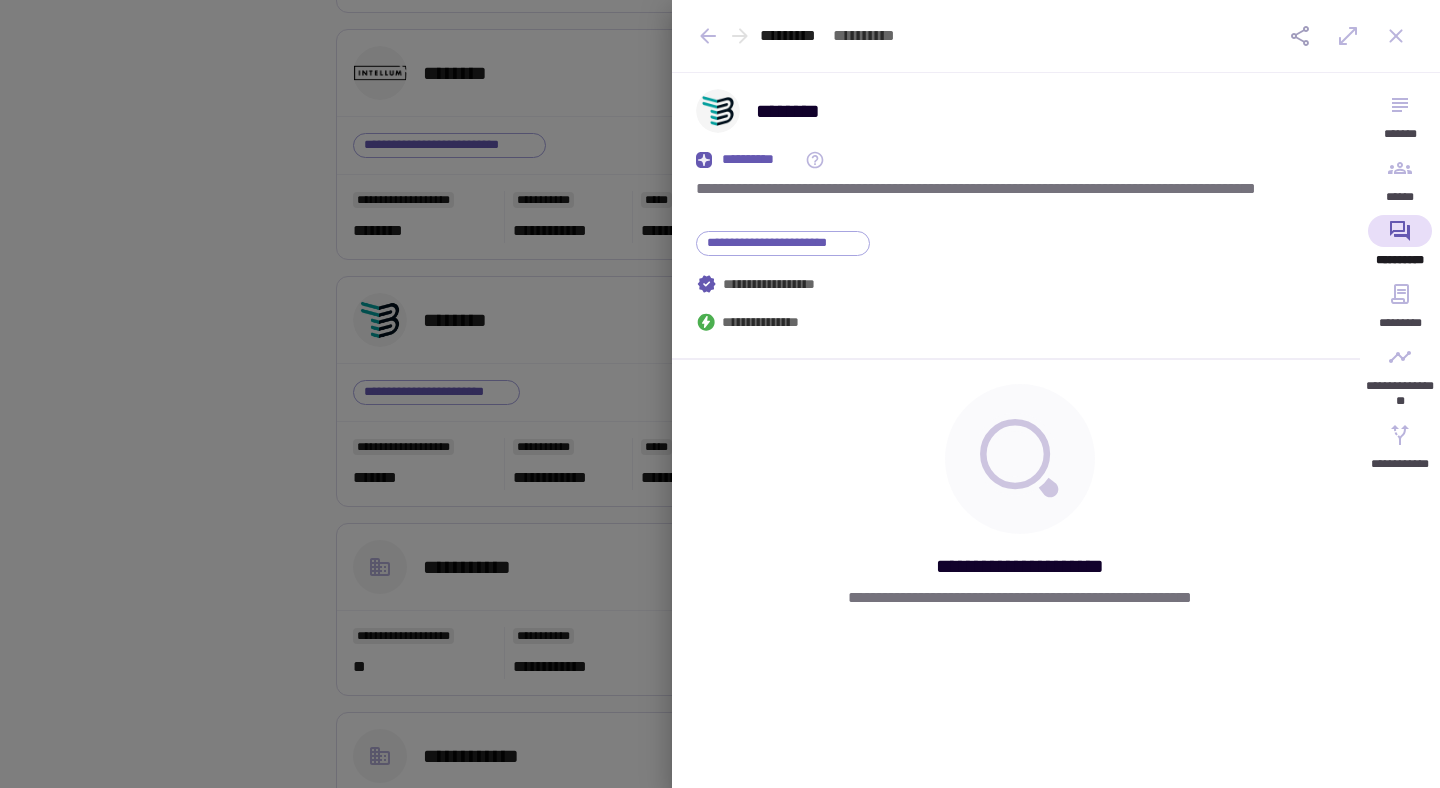 click at bounding box center (720, 394) 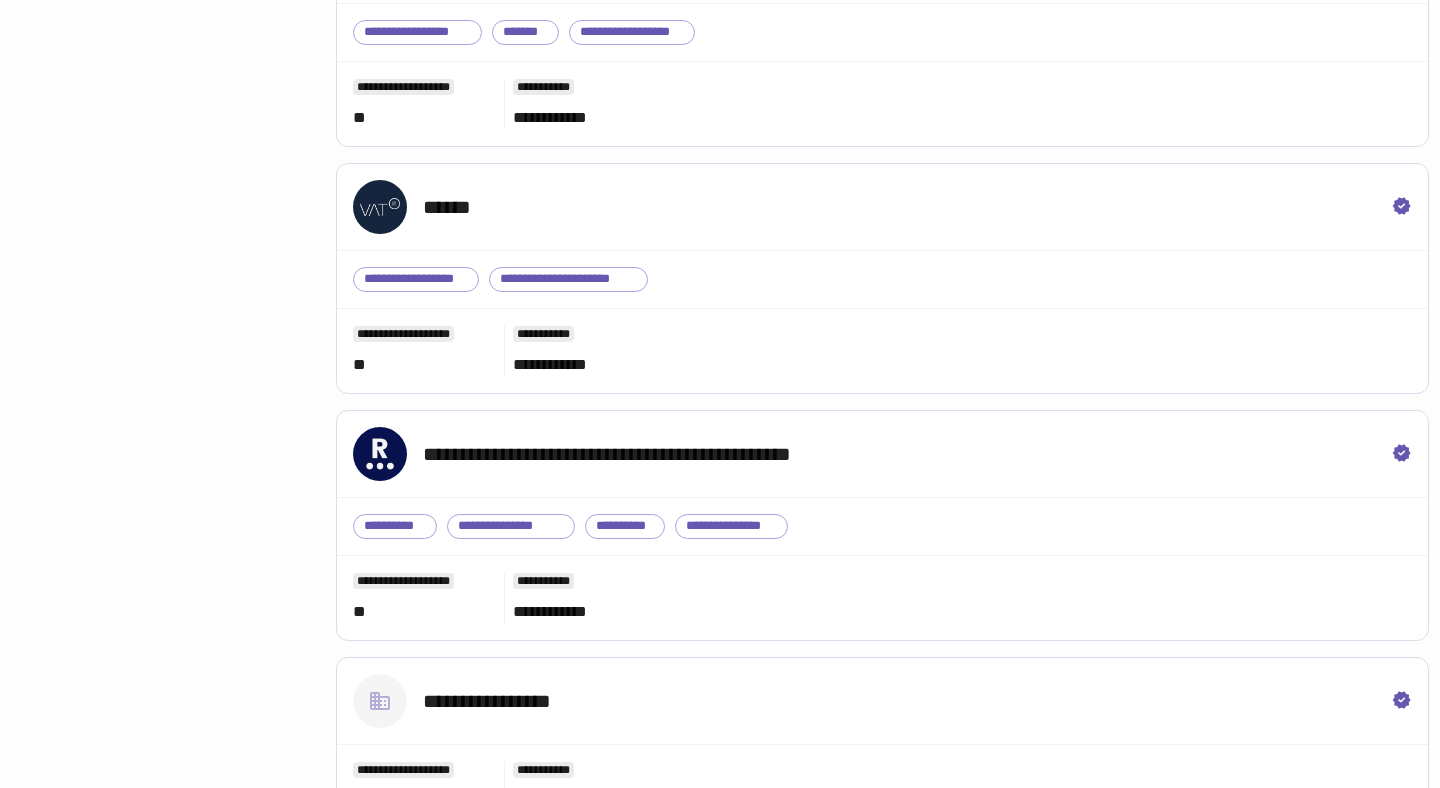 scroll, scrollTop: 4555, scrollLeft: 0, axis: vertical 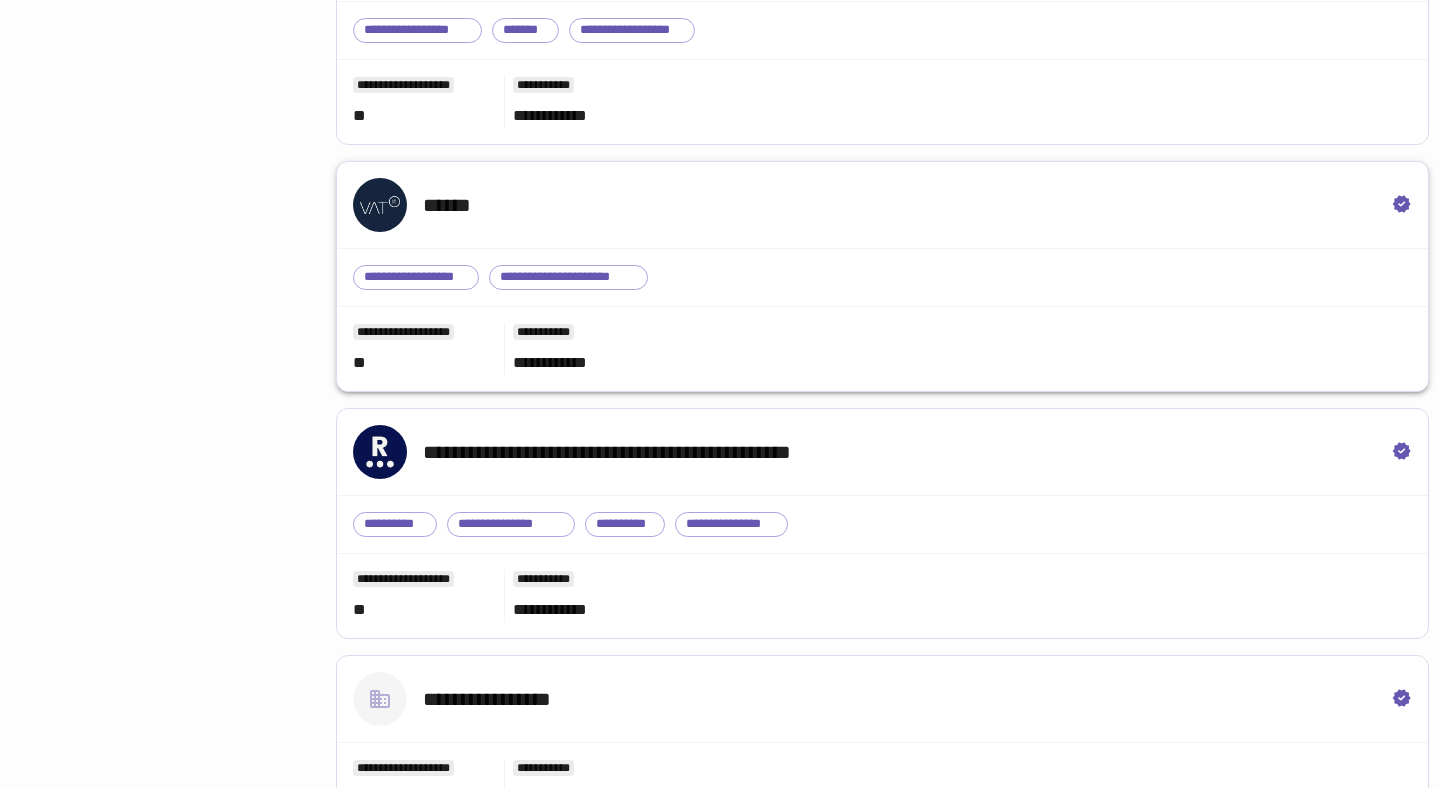 click on "******" at bounding box center (882, 205) 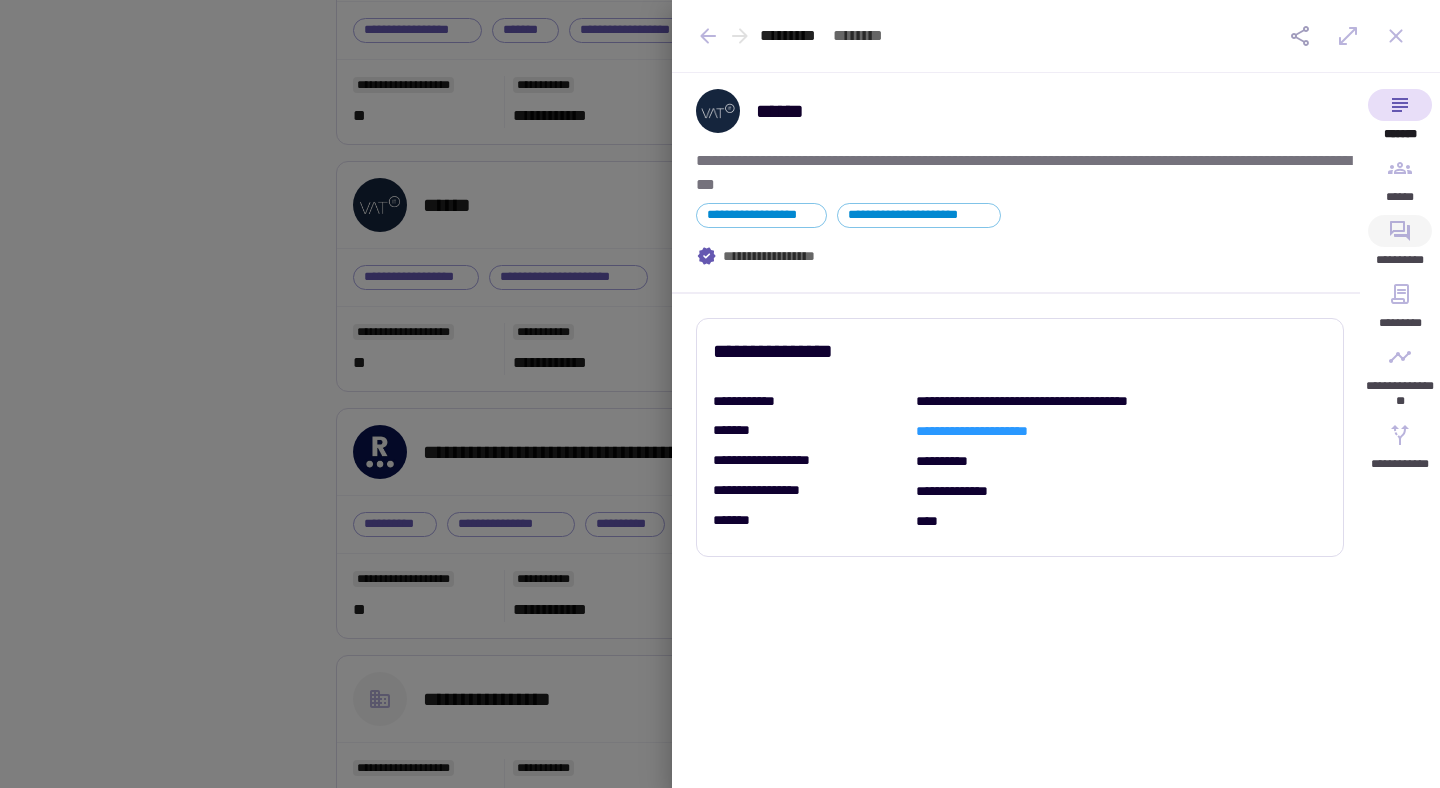 click 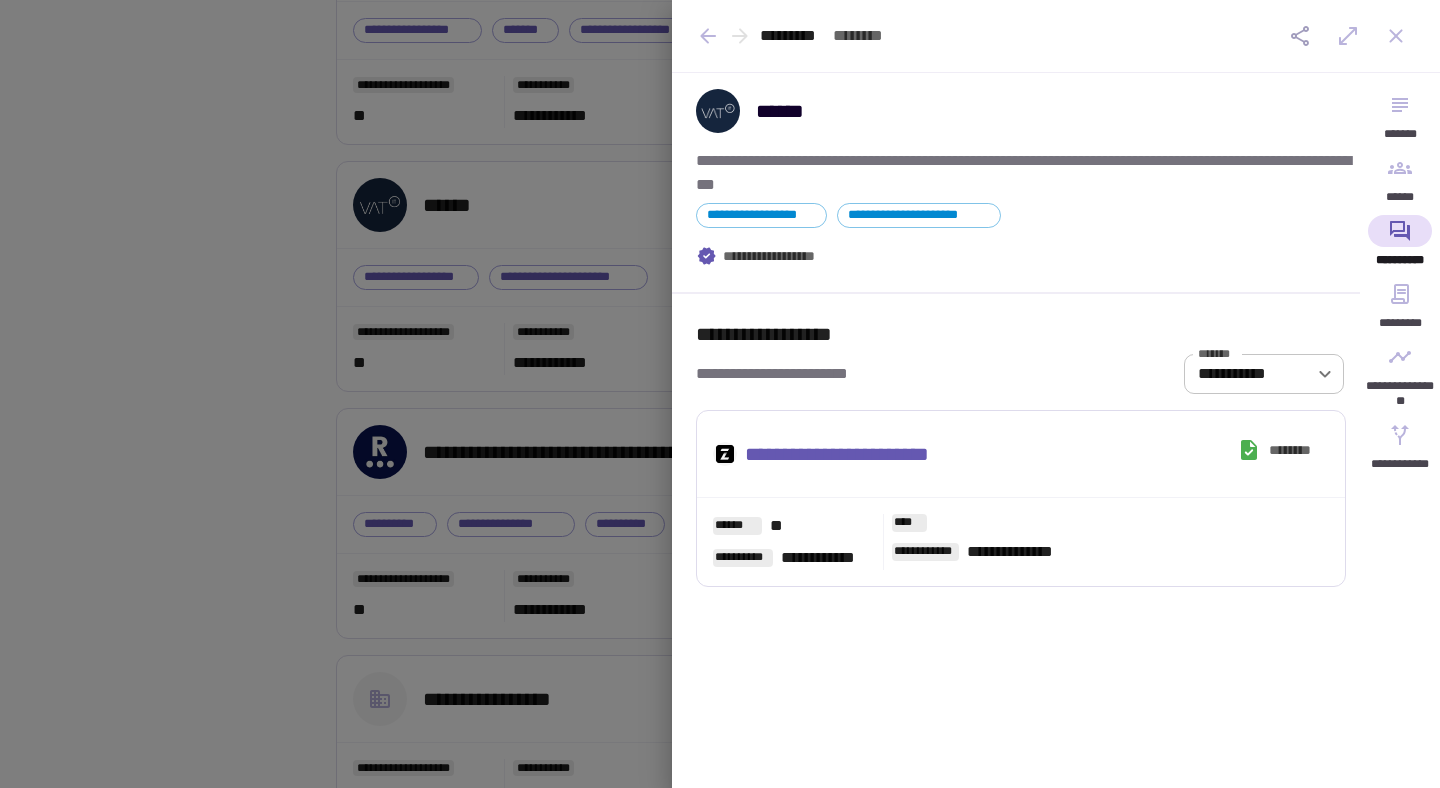 click at bounding box center (720, 394) 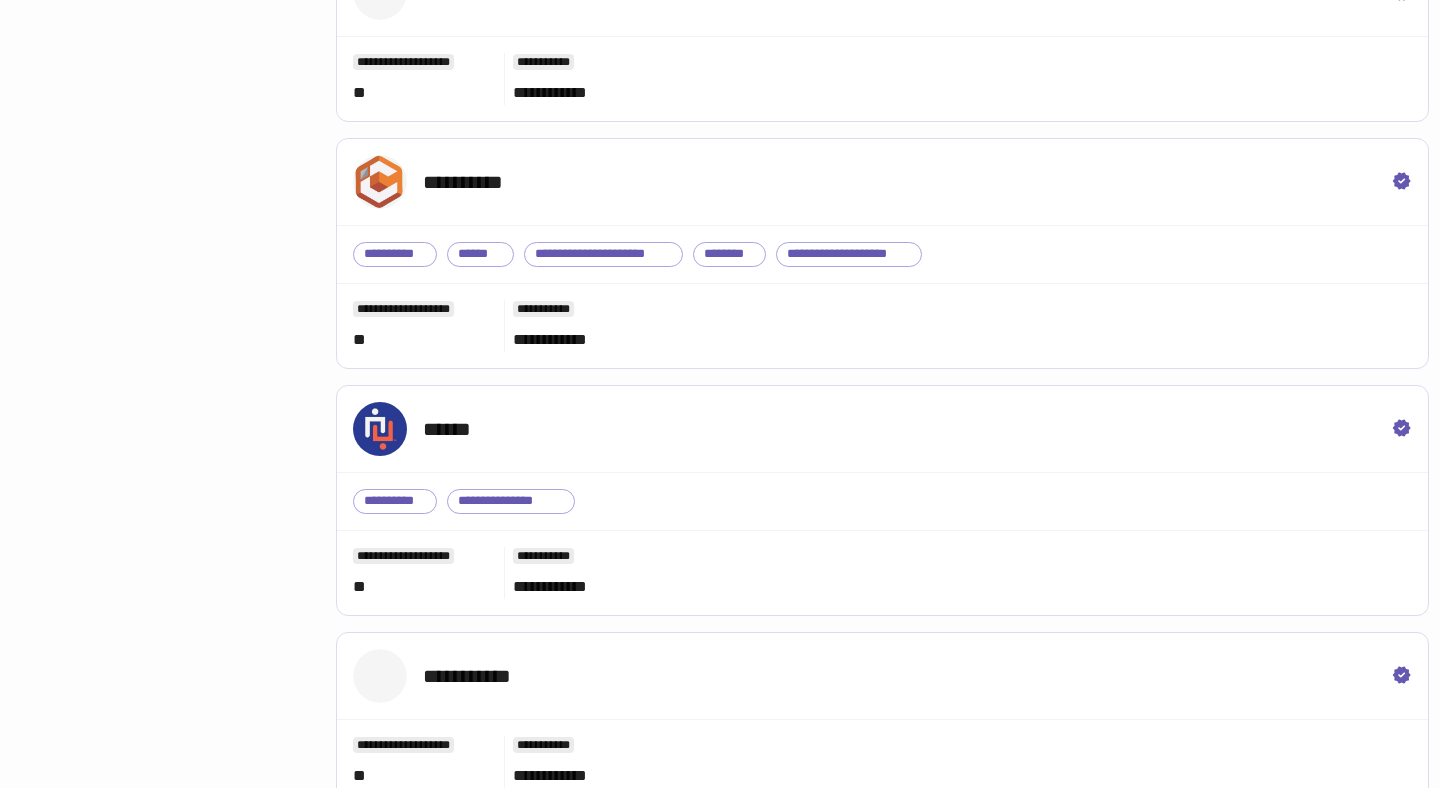 scroll, scrollTop: 5452, scrollLeft: 0, axis: vertical 